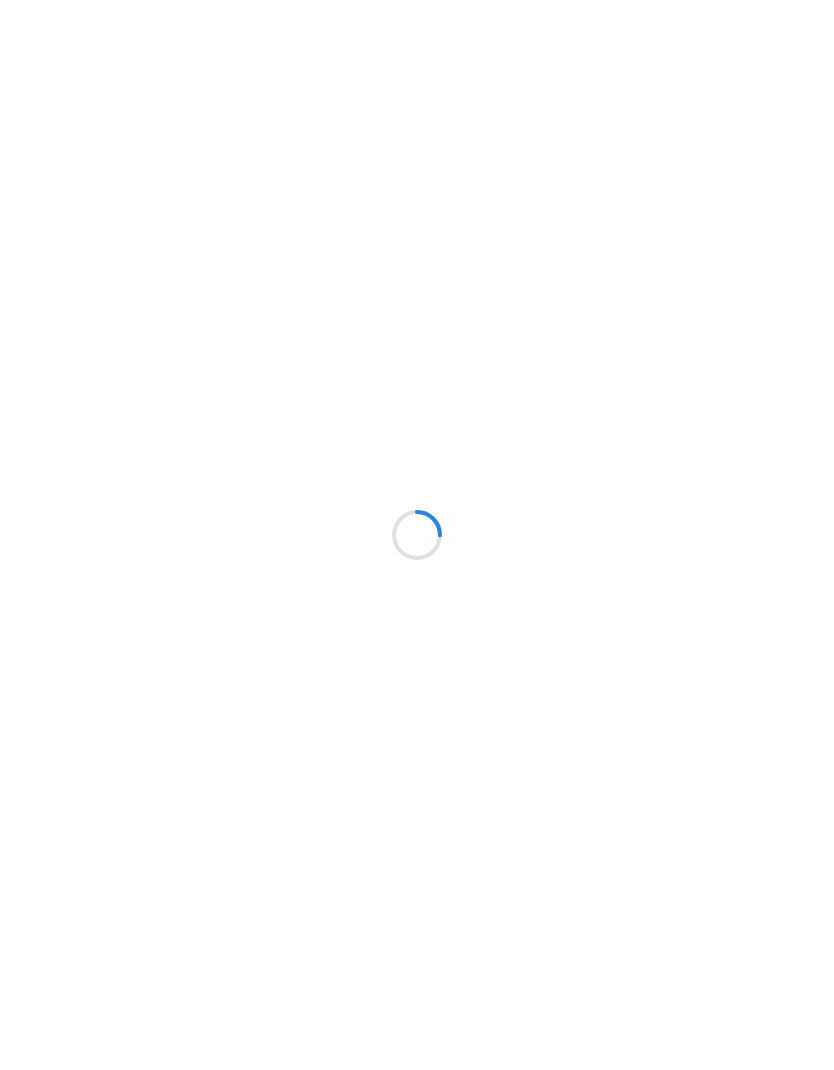 scroll, scrollTop: 0, scrollLeft: 0, axis: both 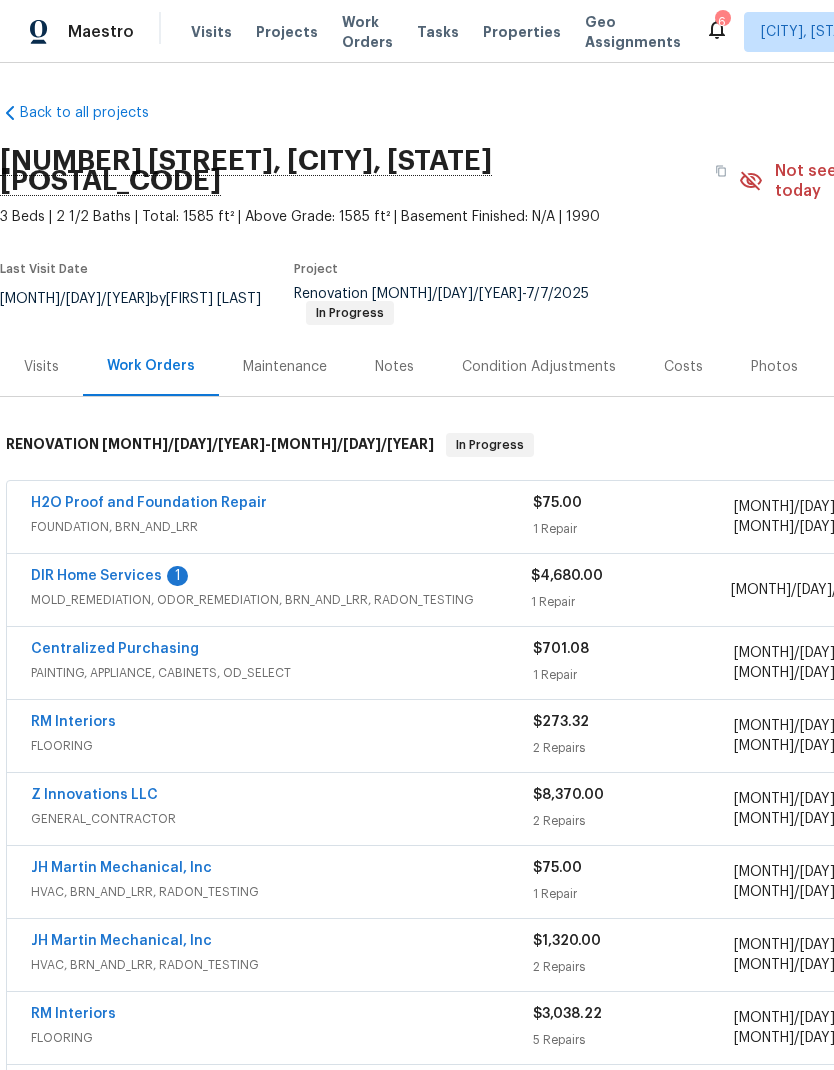click on "DIR Home Services" at bounding box center [96, 576] 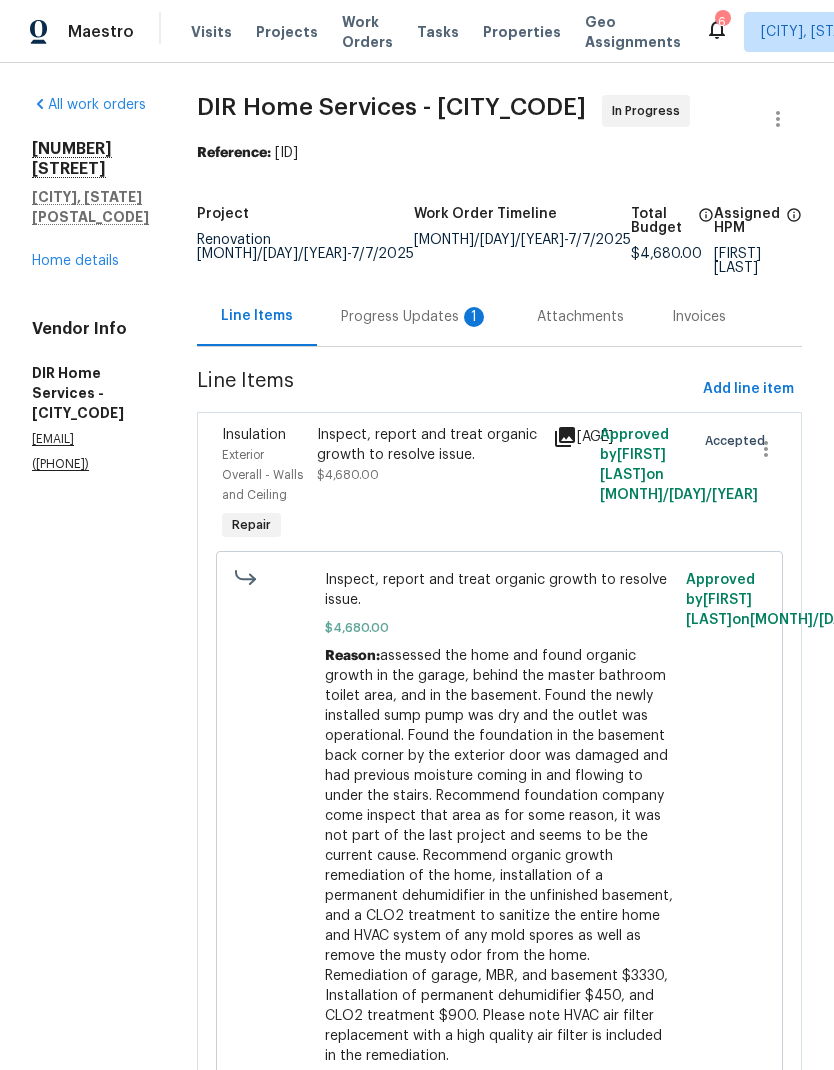 click on "Progress Updates 1" at bounding box center (415, 317) 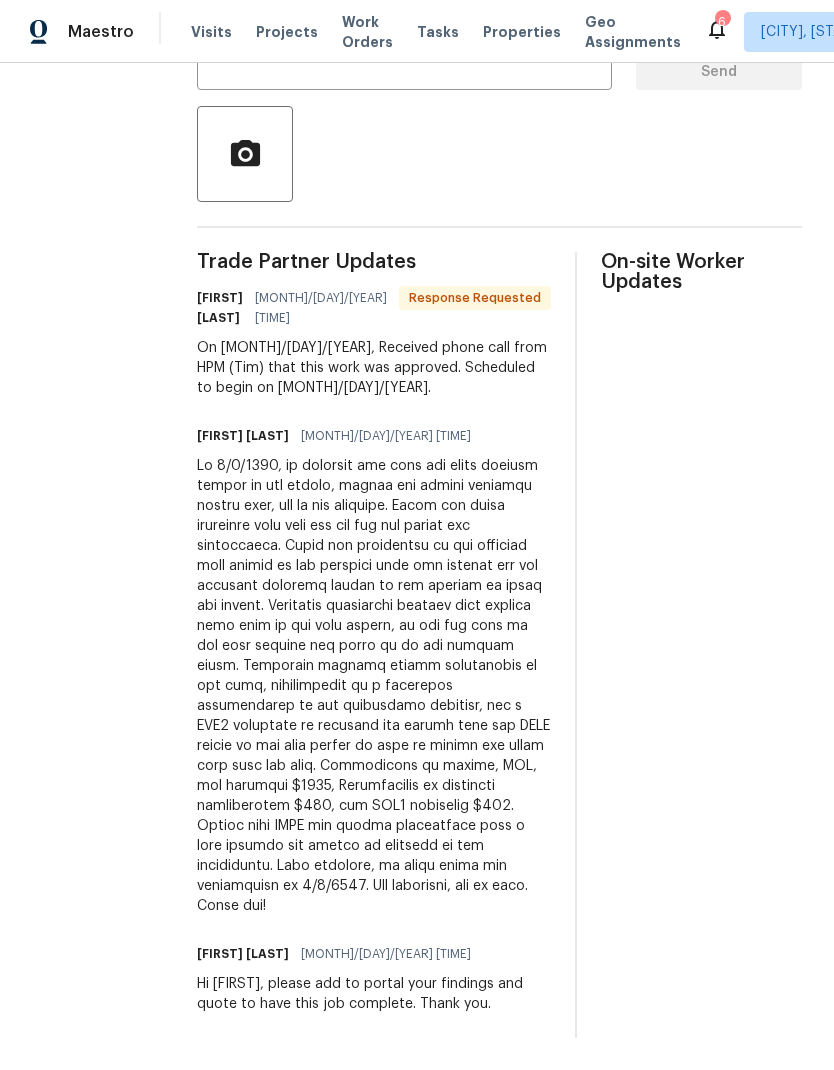 scroll, scrollTop: 482, scrollLeft: 0, axis: vertical 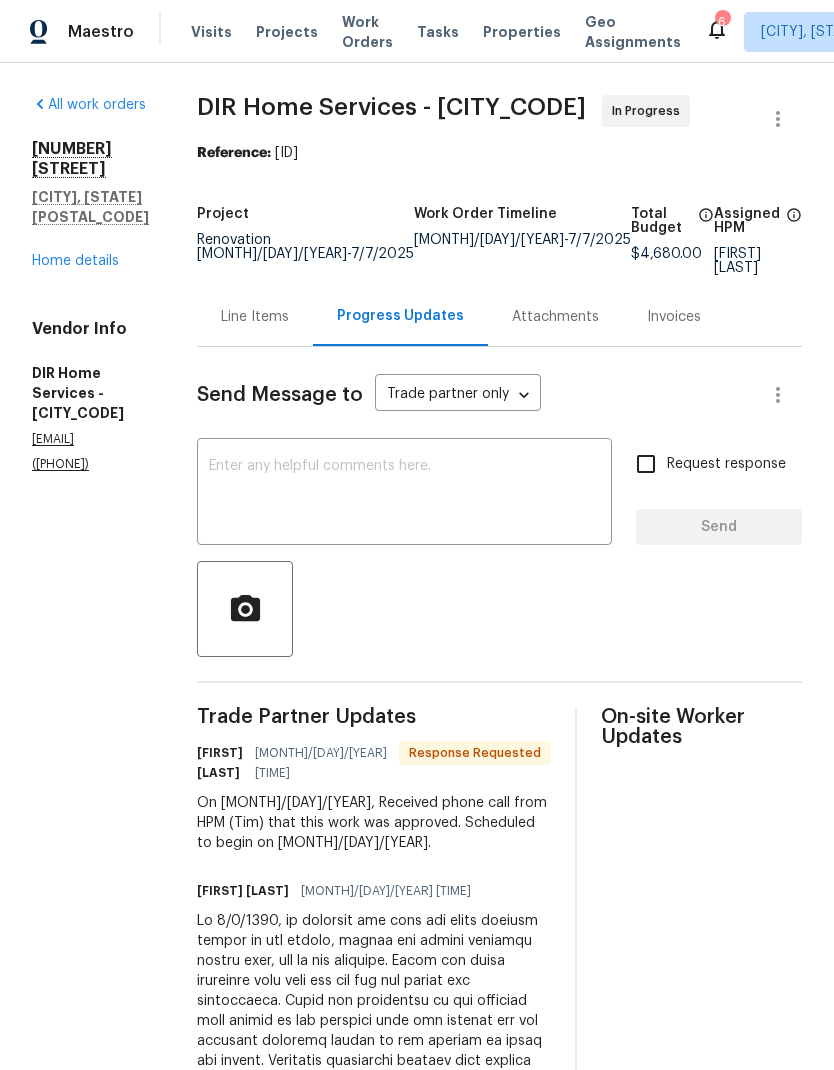 click on "Home details" at bounding box center [75, 261] 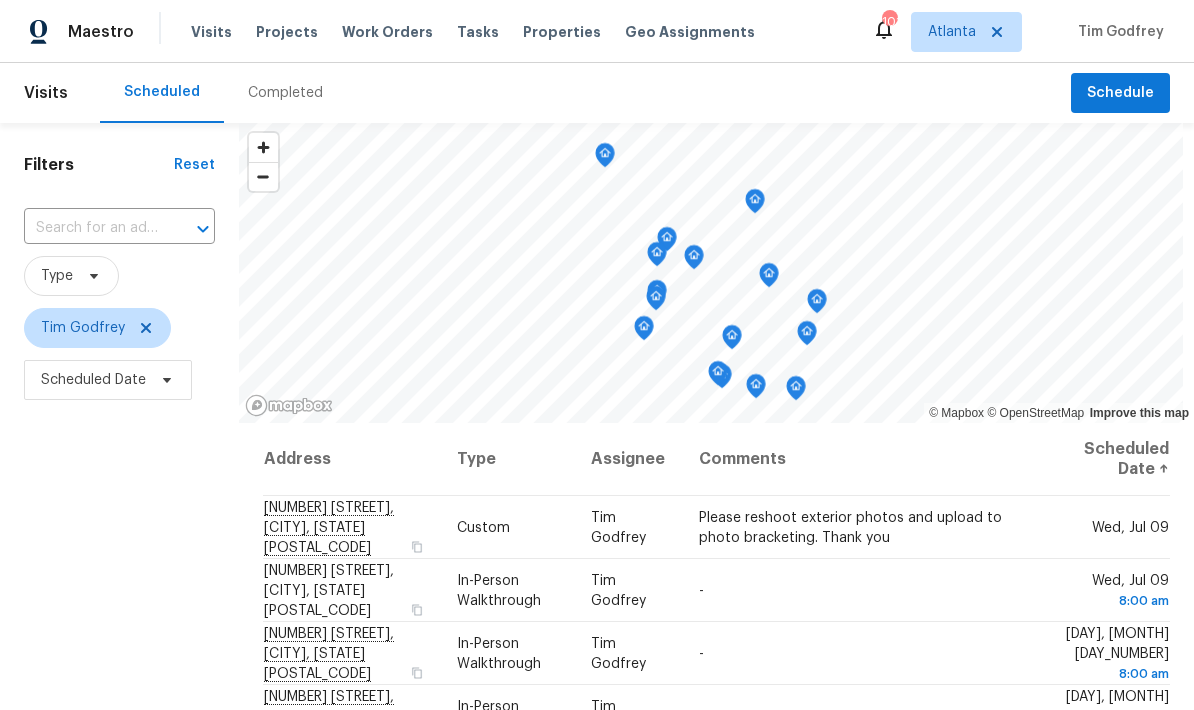 scroll, scrollTop: 0, scrollLeft: 0, axis: both 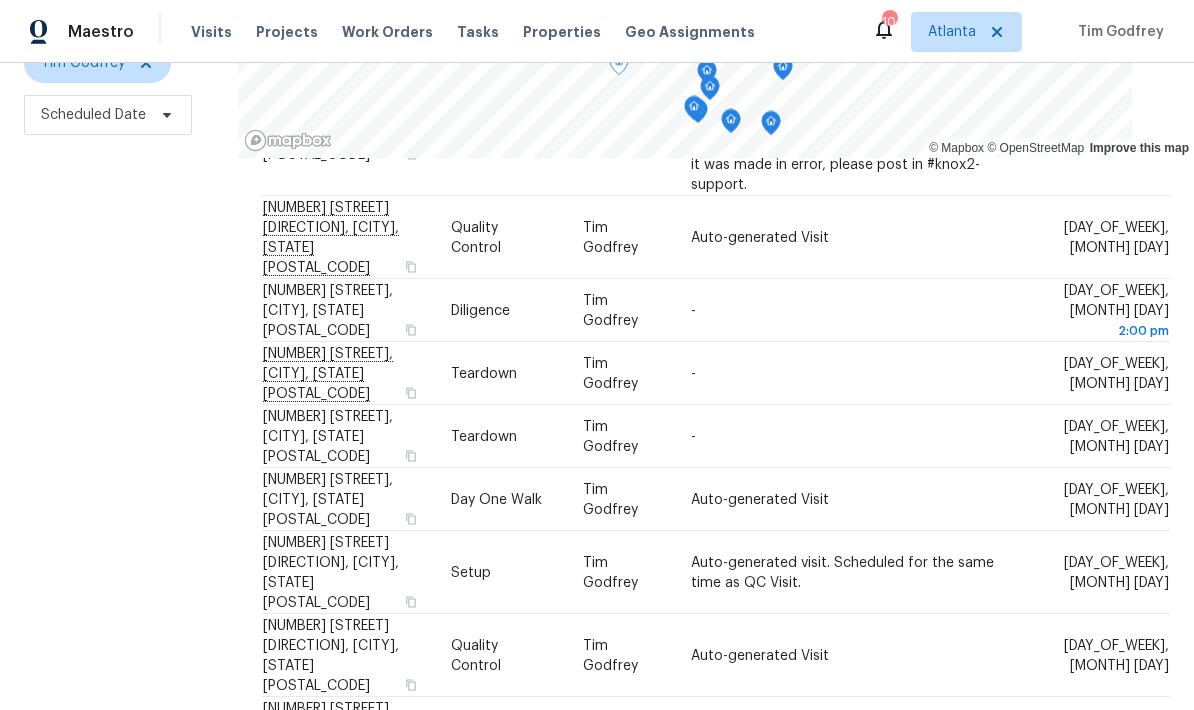 click at bounding box center [0, 0] 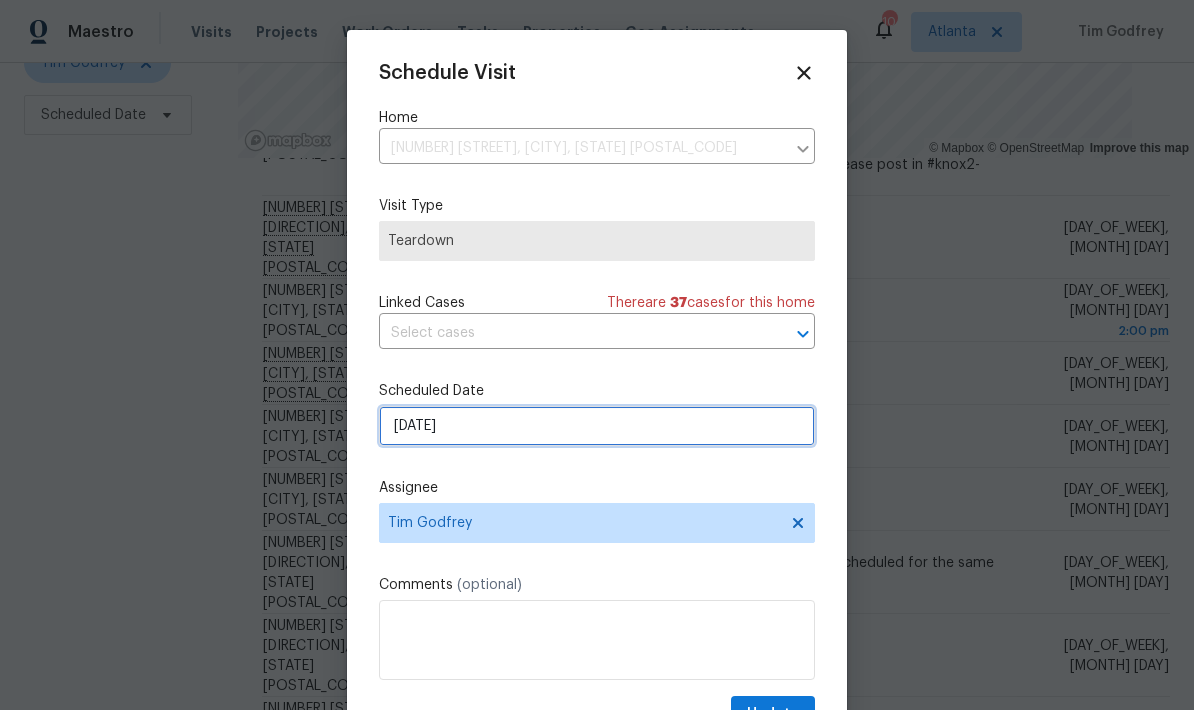 click on "[DATE]" at bounding box center (597, 426) 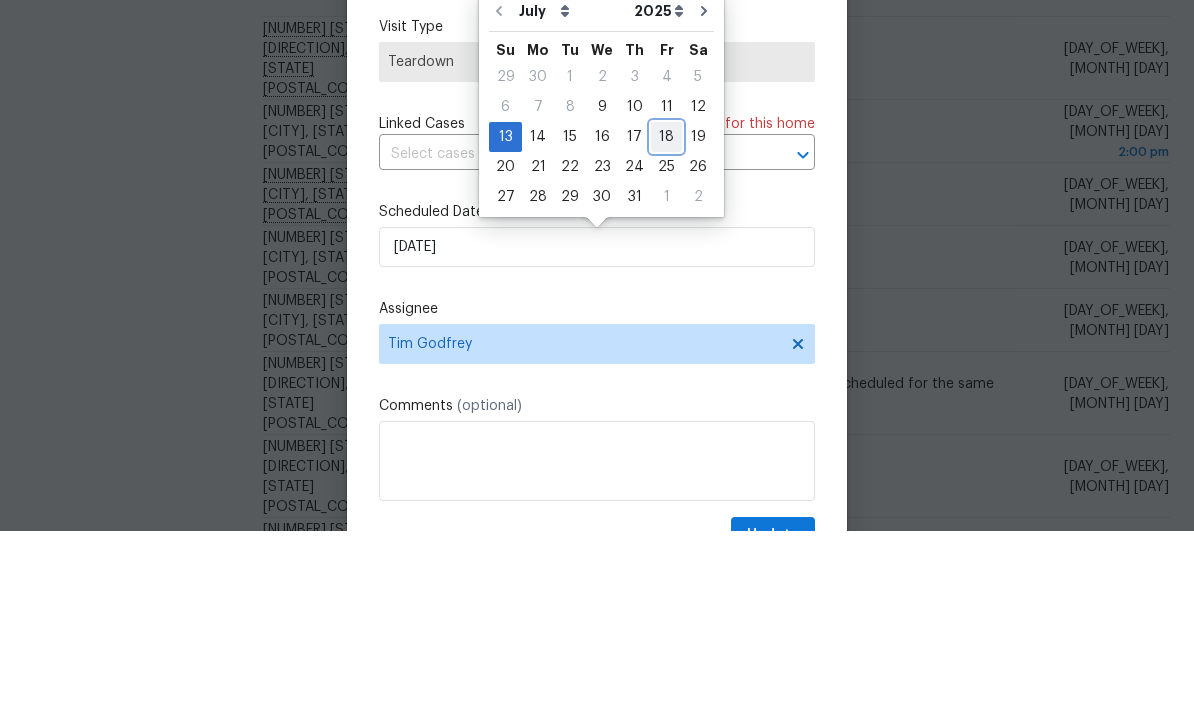 click on "18" at bounding box center [666, 316] 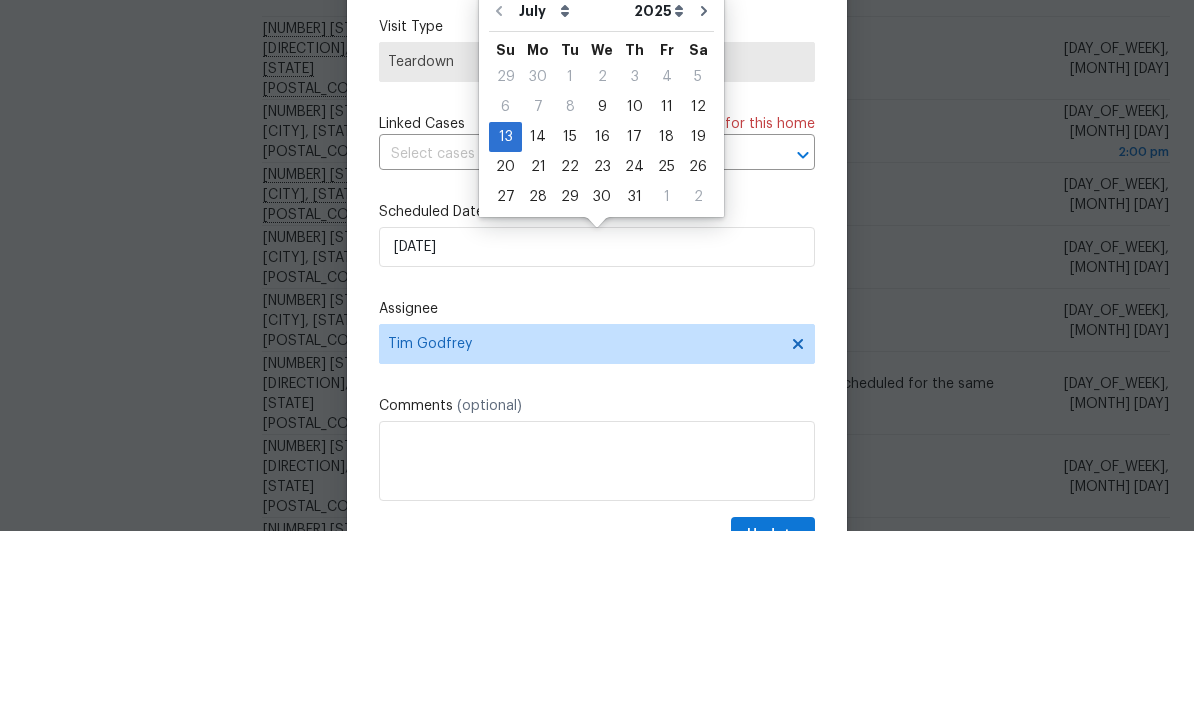 scroll, scrollTop: 80, scrollLeft: 0, axis: vertical 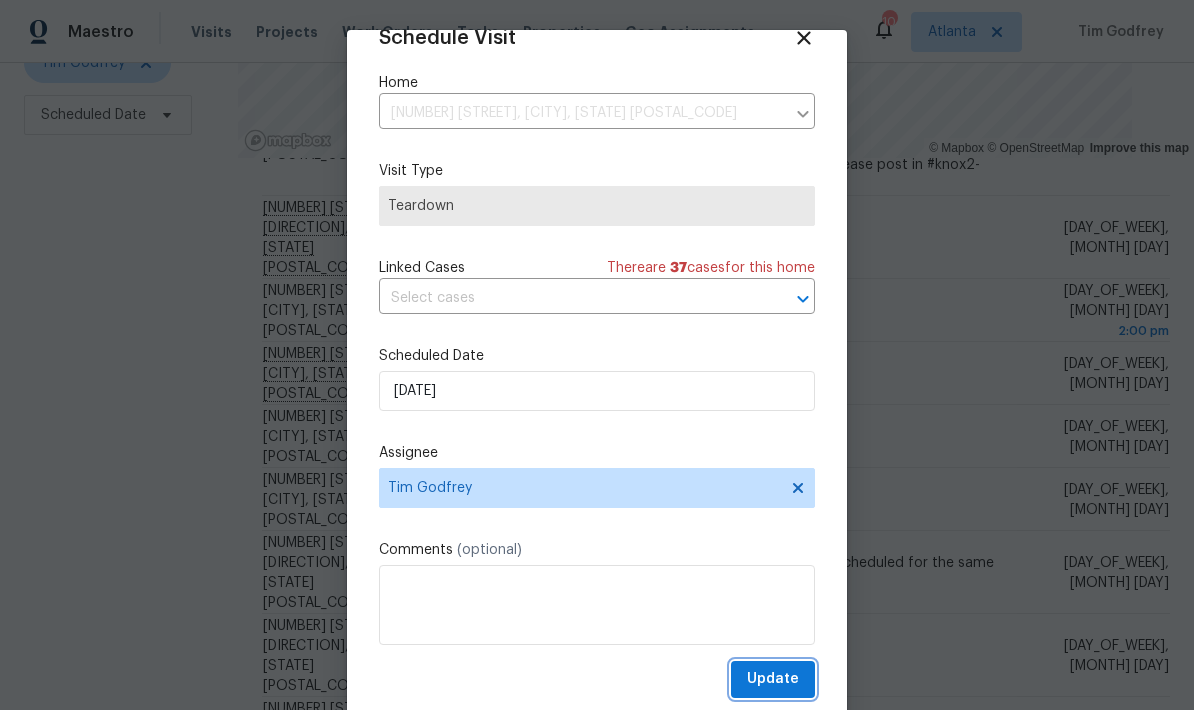 click on "Update" at bounding box center (773, 679) 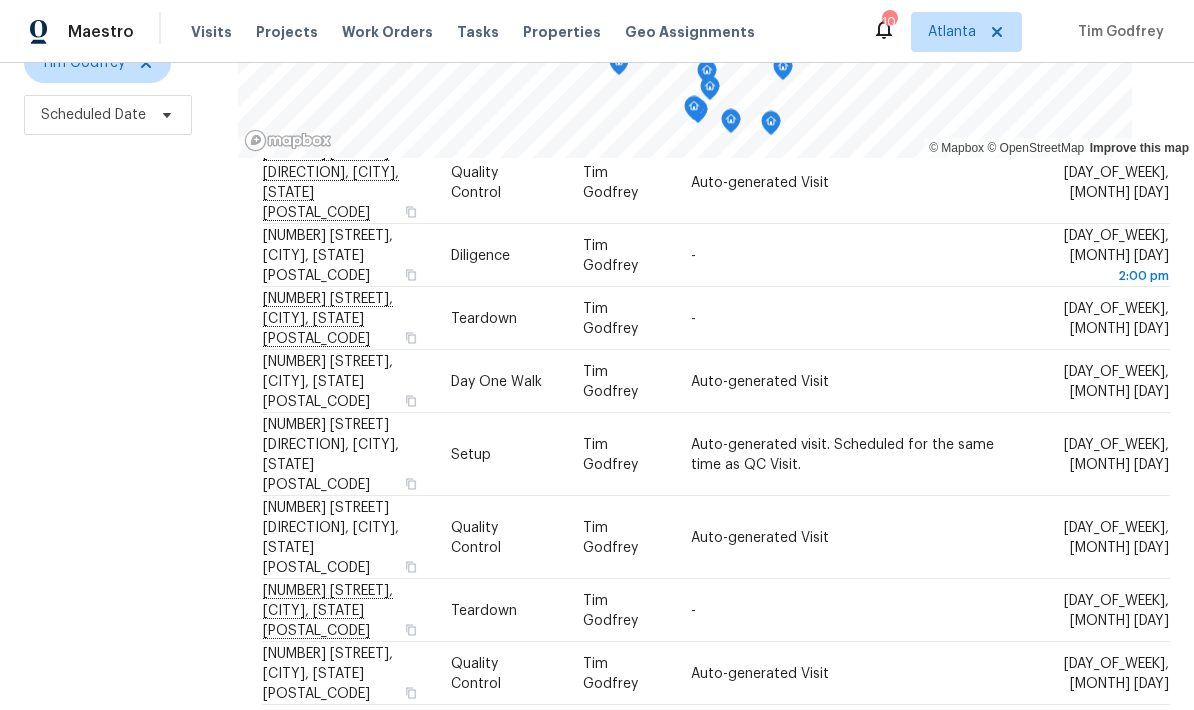 scroll, scrollTop: 652, scrollLeft: 0, axis: vertical 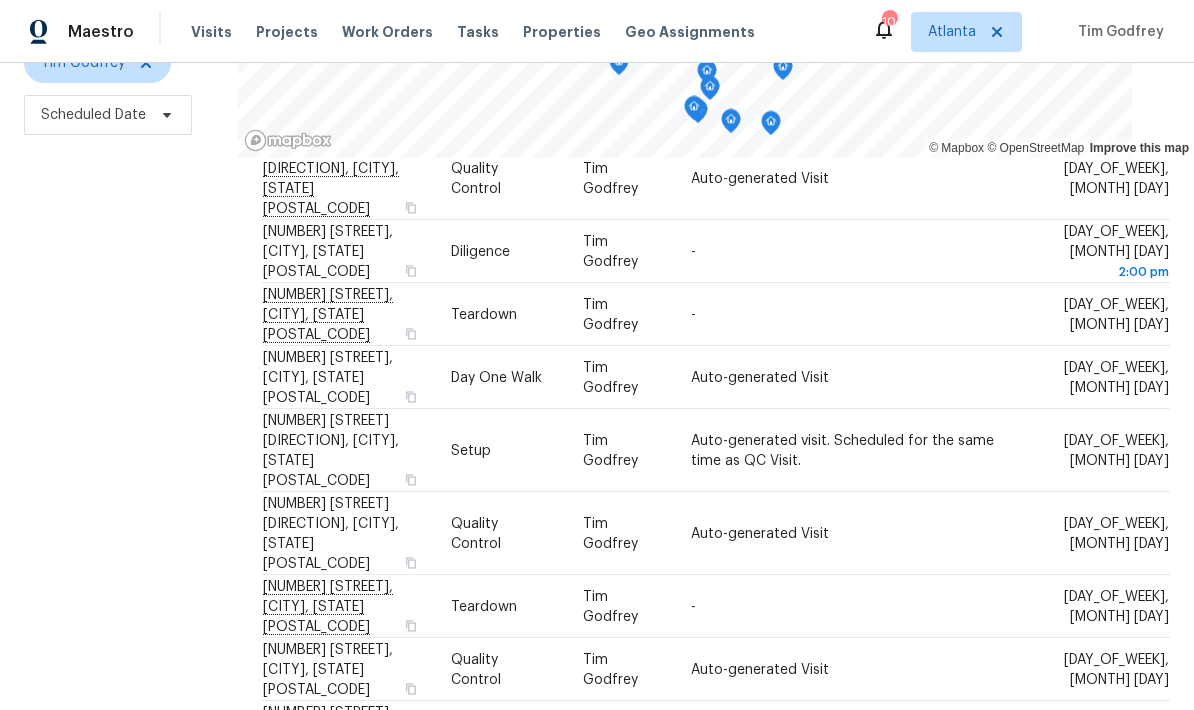 click at bounding box center (0, 0) 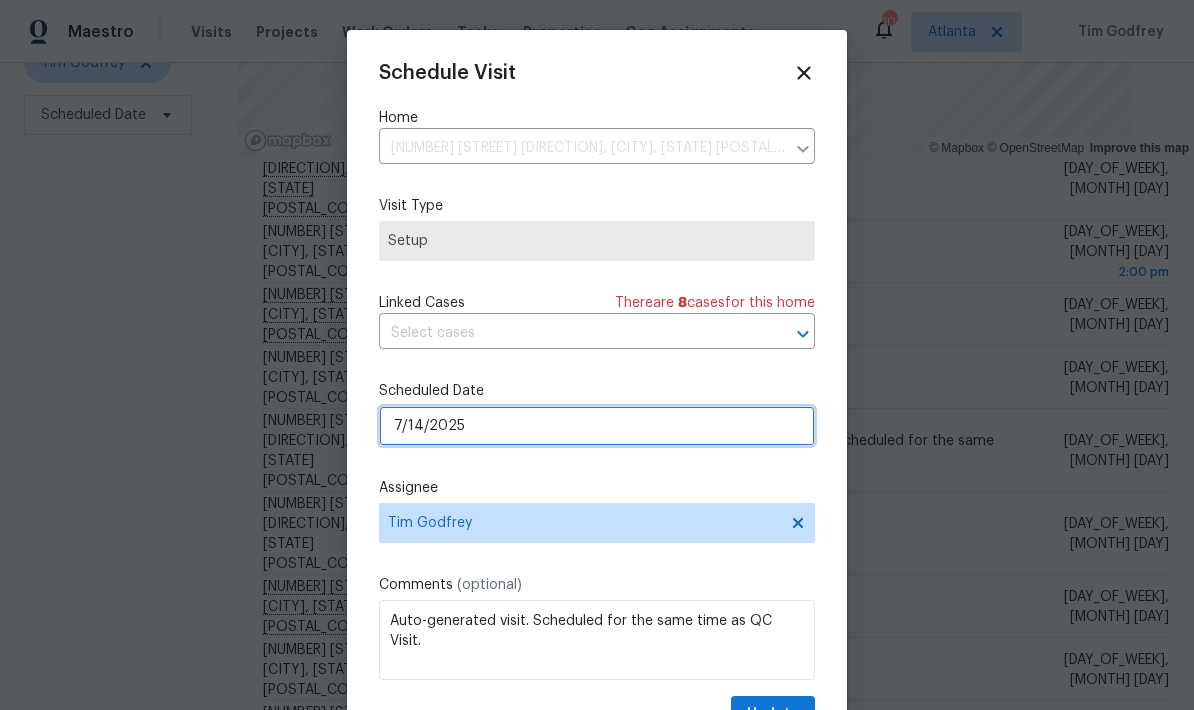 click on "7/14/2025" at bounding box center (597, 426) 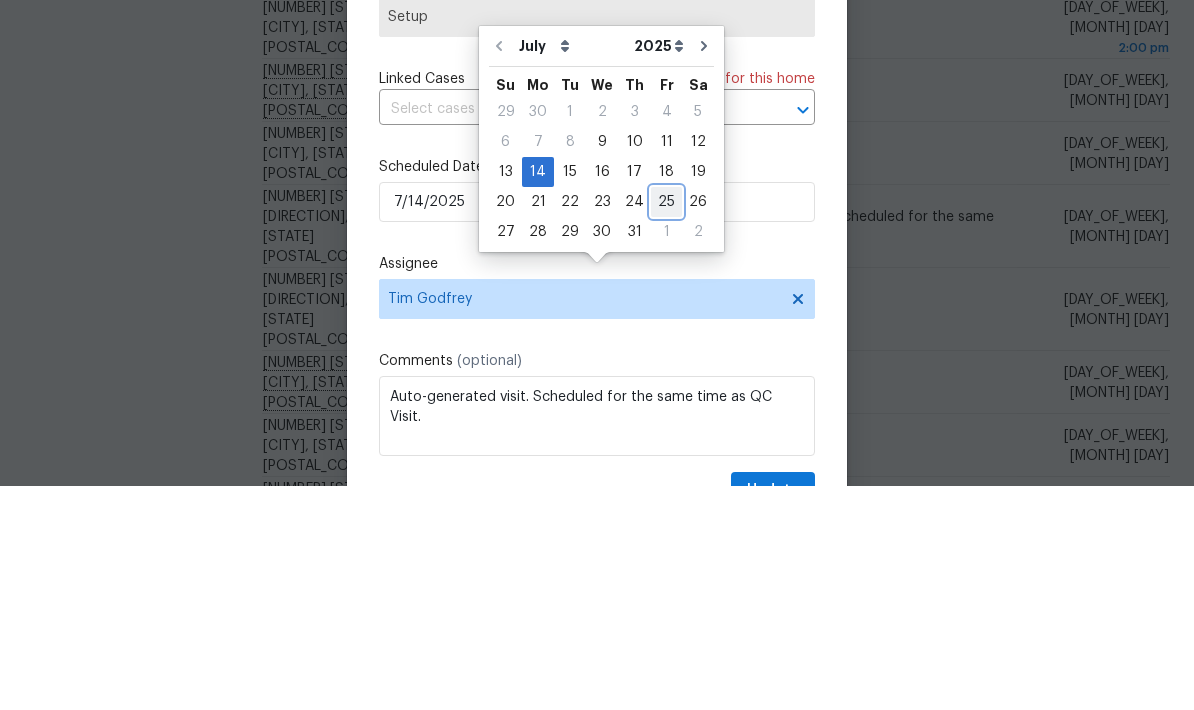 click on "25" at bounding box center (666, 426) 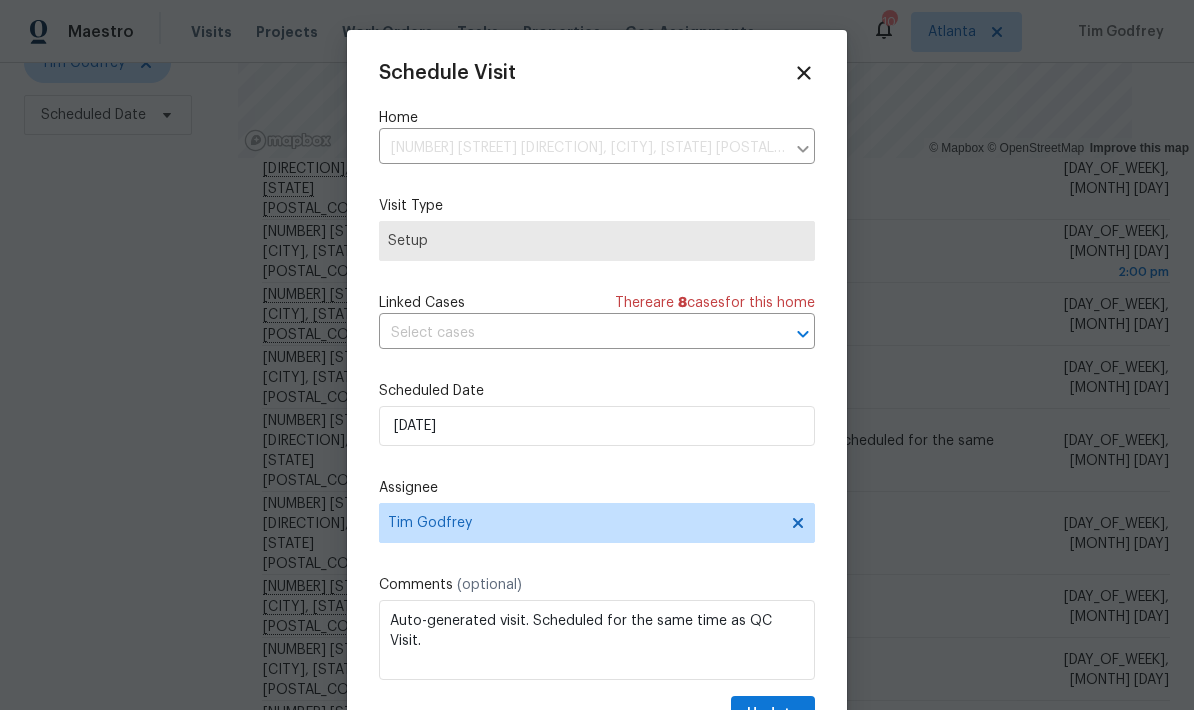click on "Schedule Visit Home   [NUMBER] [STREET] [DIRECTION], [CITY], [STATE] [POSTAL_CODE]  Visit Type   Setup Linked Cases There  are   8  case s  for this home   ​ Scheduled Date   [DATE] Assignee   [FIRST] [LAST] Comments   (optional) Auto-generated visit. Scheduled for the same time as QC Visit. Update" at bounding box center (597, 397) 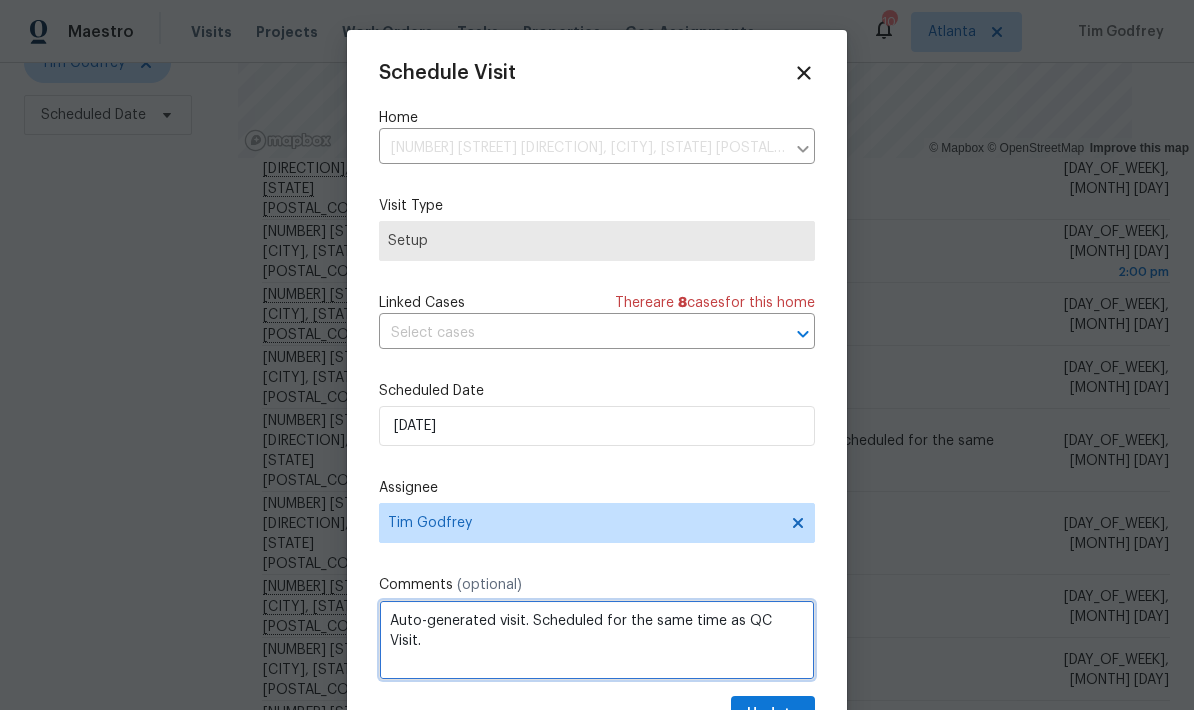 click on "Auto-generated visit. Scheduled for the same time as QC Visit." at bounding box center [597, 640] 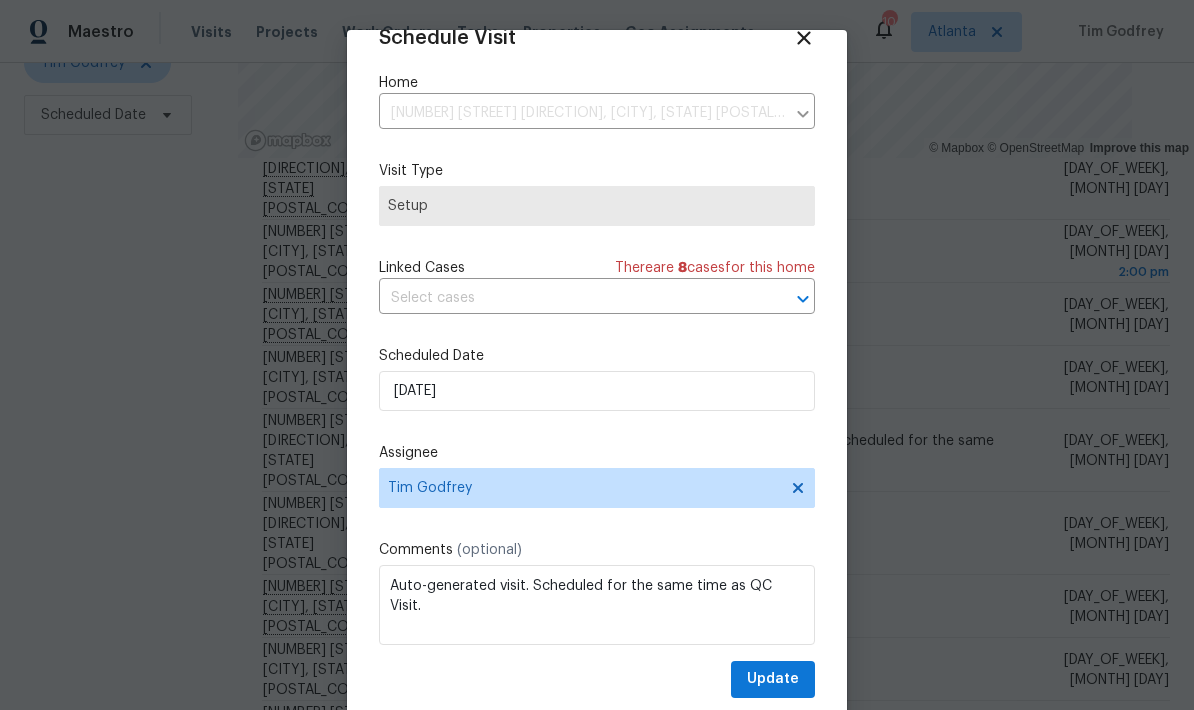 scroll, scrollTop: 39, scrollLeft: 0, axis: vertical 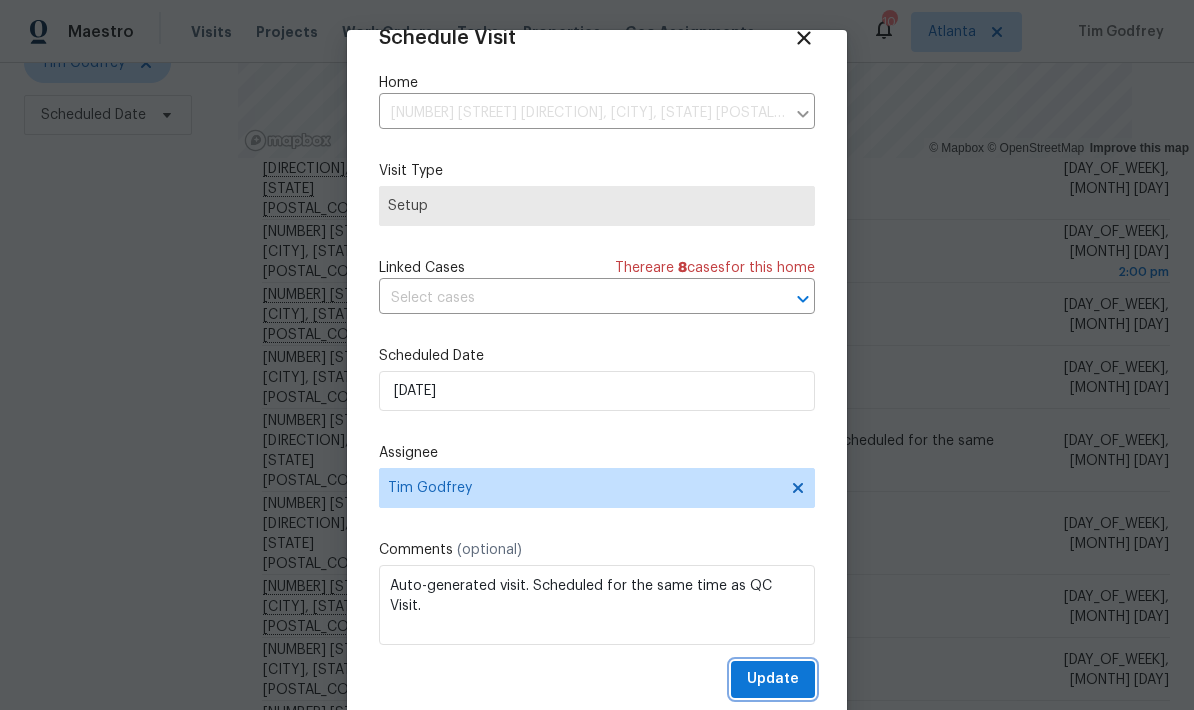 click on "Update" at bounding box center (773, 679) 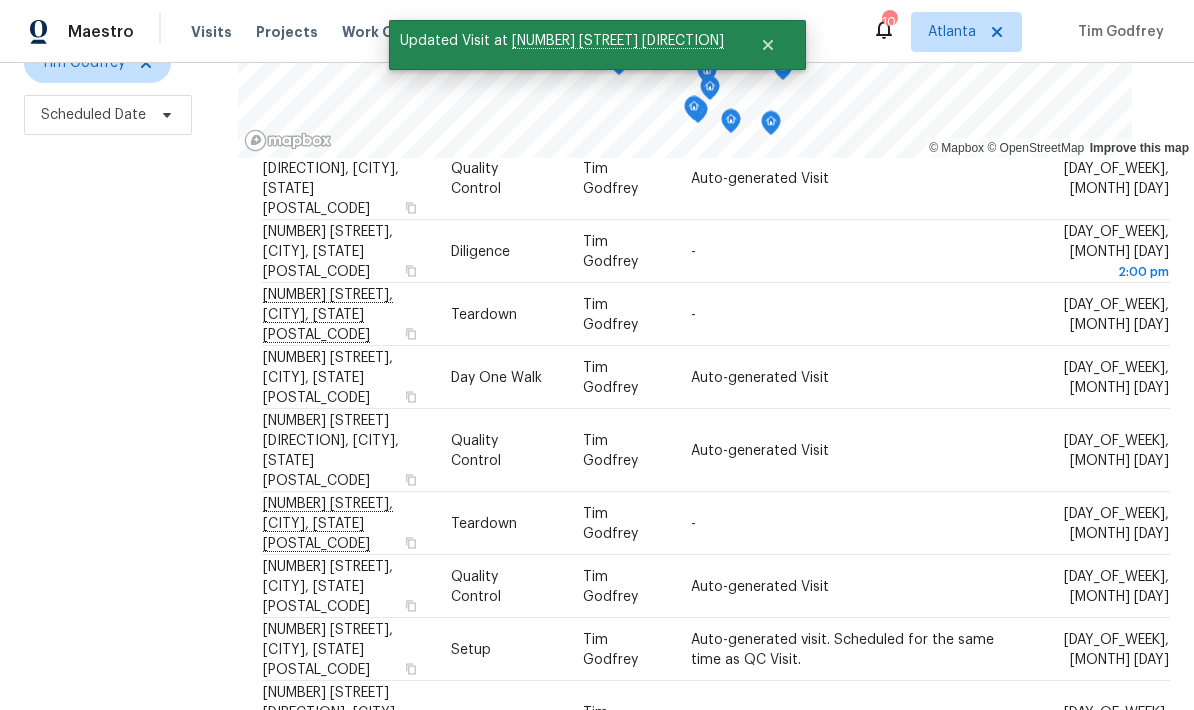 click at bounding box center [0, 0] 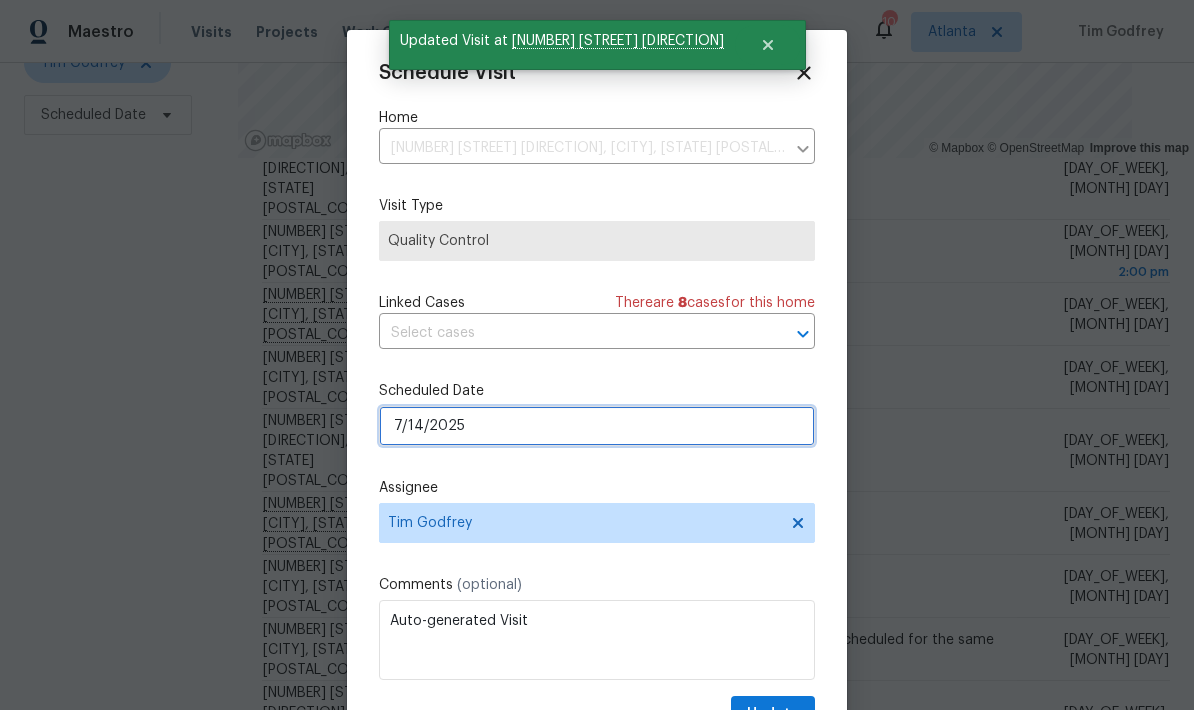 click on "7/14/2025" at bounding box center (597, 426) 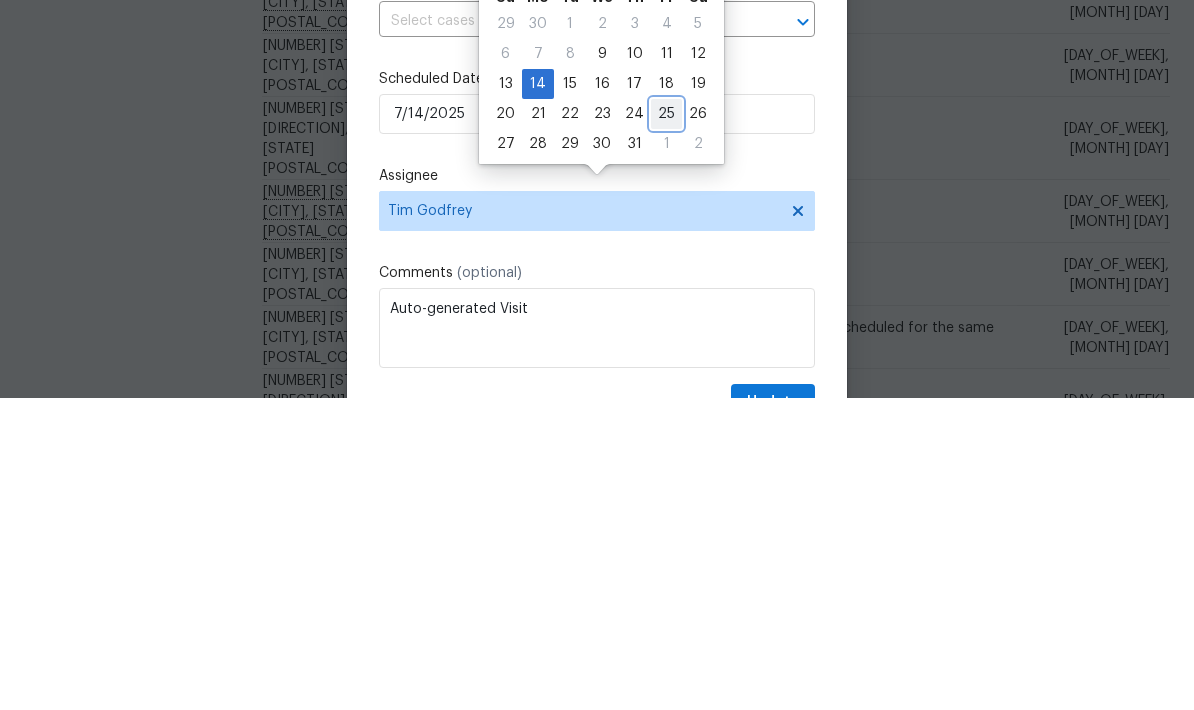 click on "25" at bounding box center (666, 426) 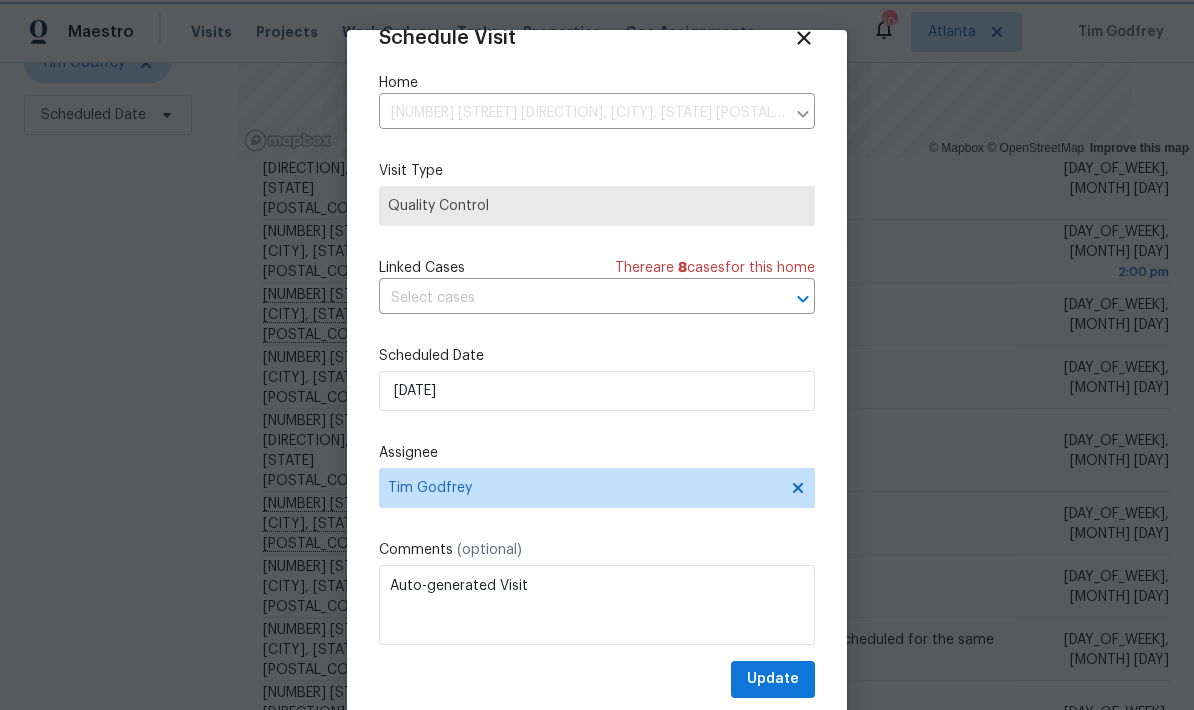 scroll, scrollTop: 39, scrollLeft: 0, axis: vertical 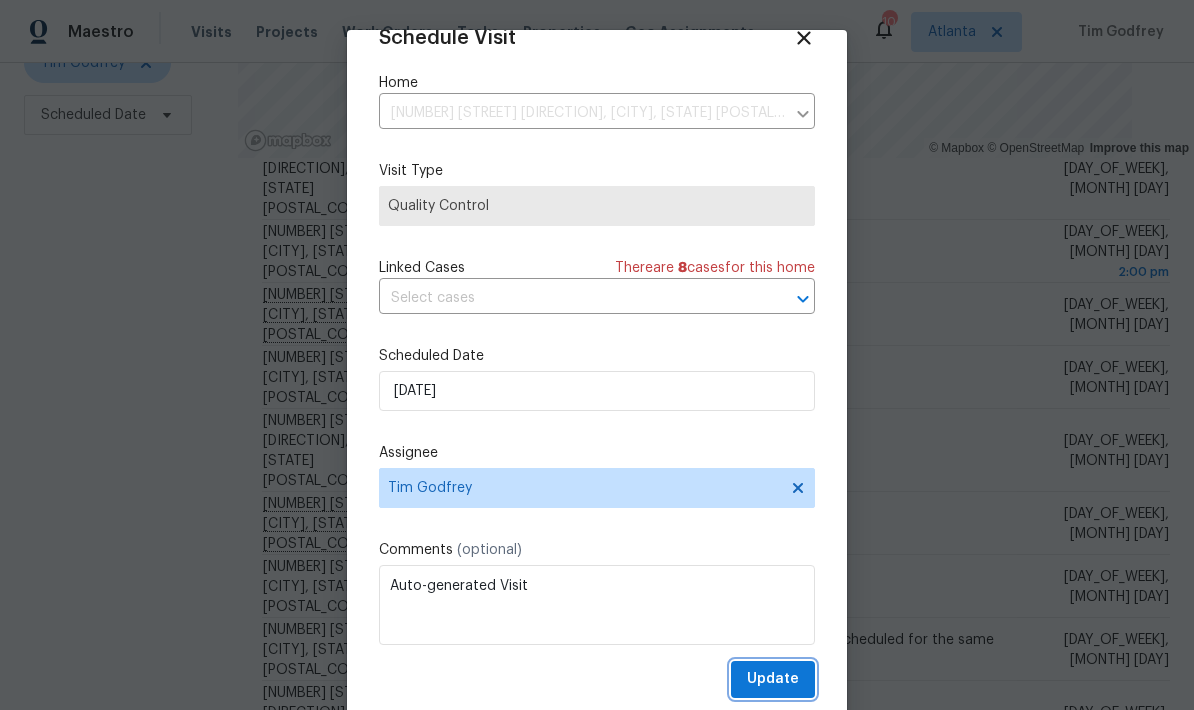 click on "Update" at bounding box center (773, 679) 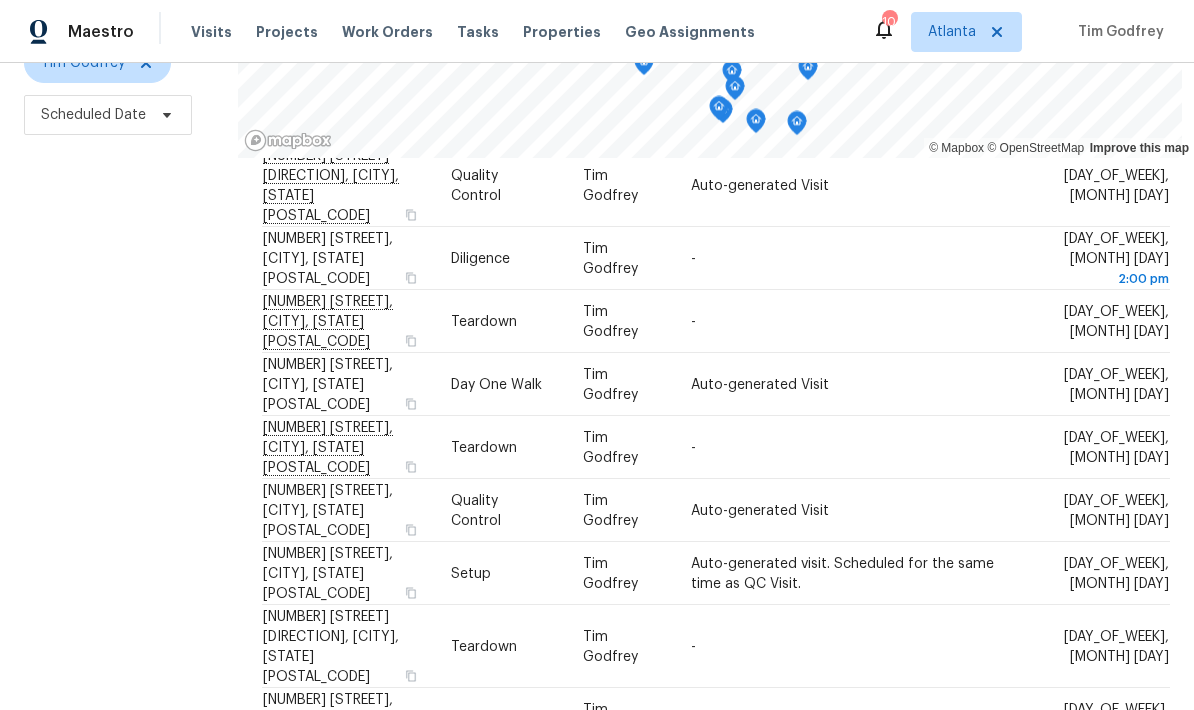 scroll, scrollTop: 643, scrollLeft: 0, axis: vertical 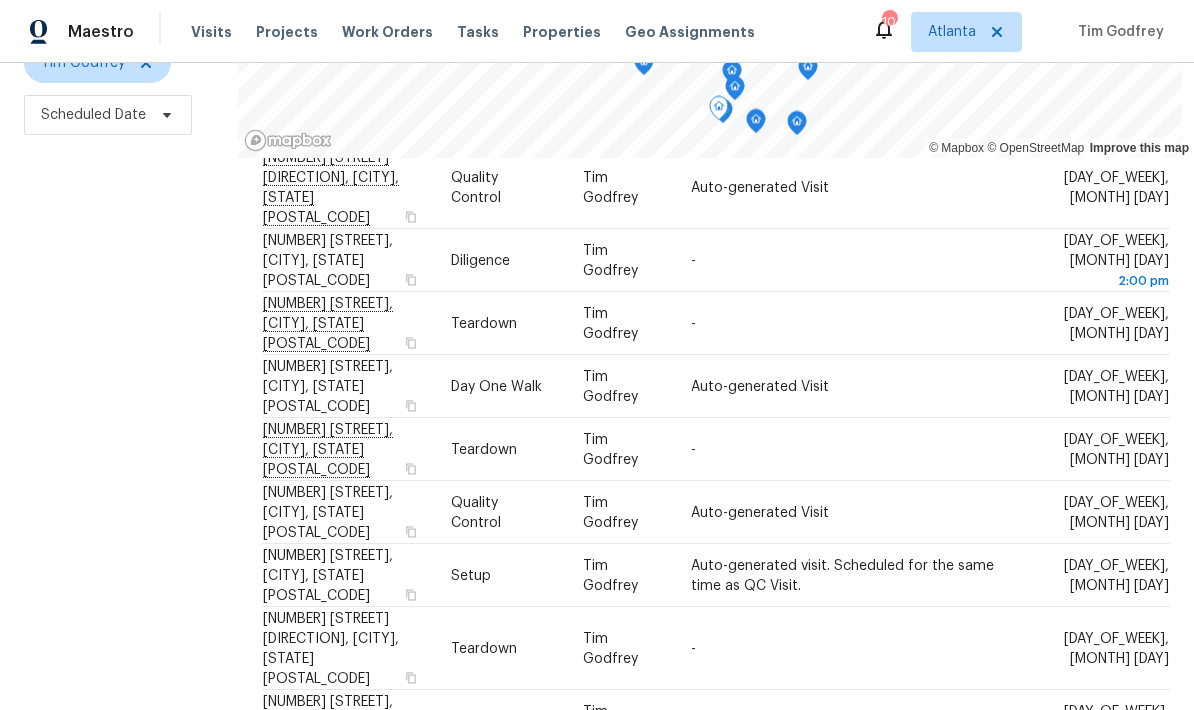 click at bounding box center (0, 0) 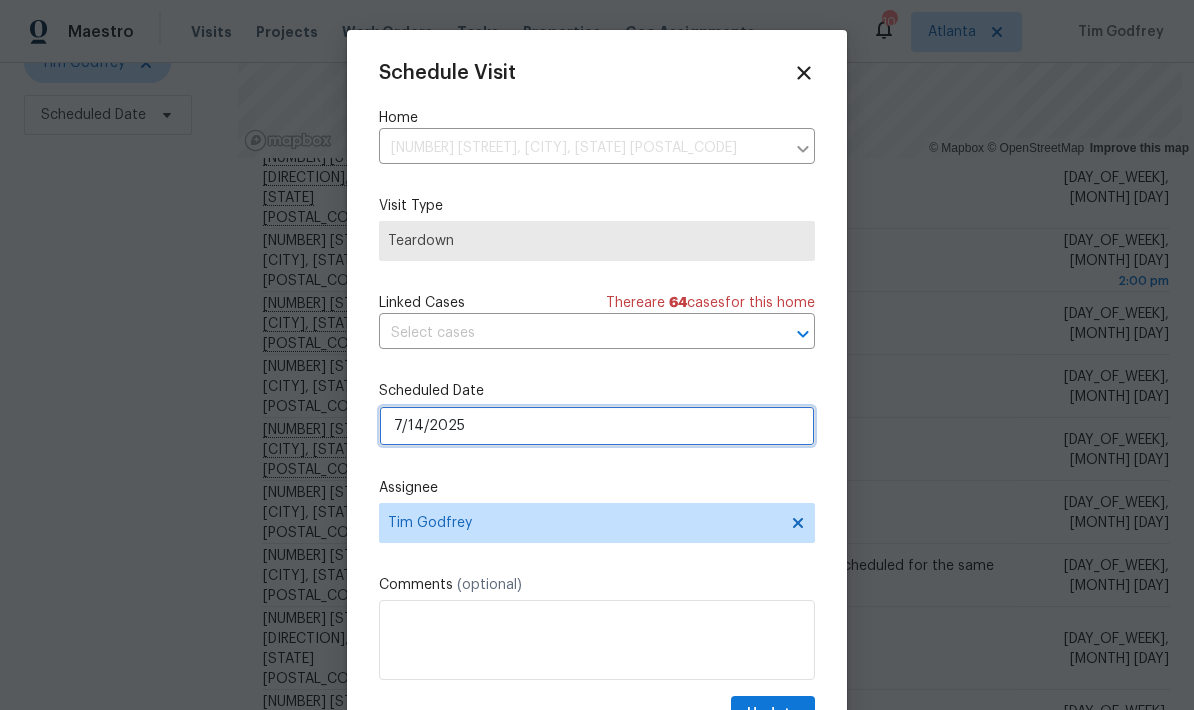 click on "7/14/2025" at bounding box center (597, 426) 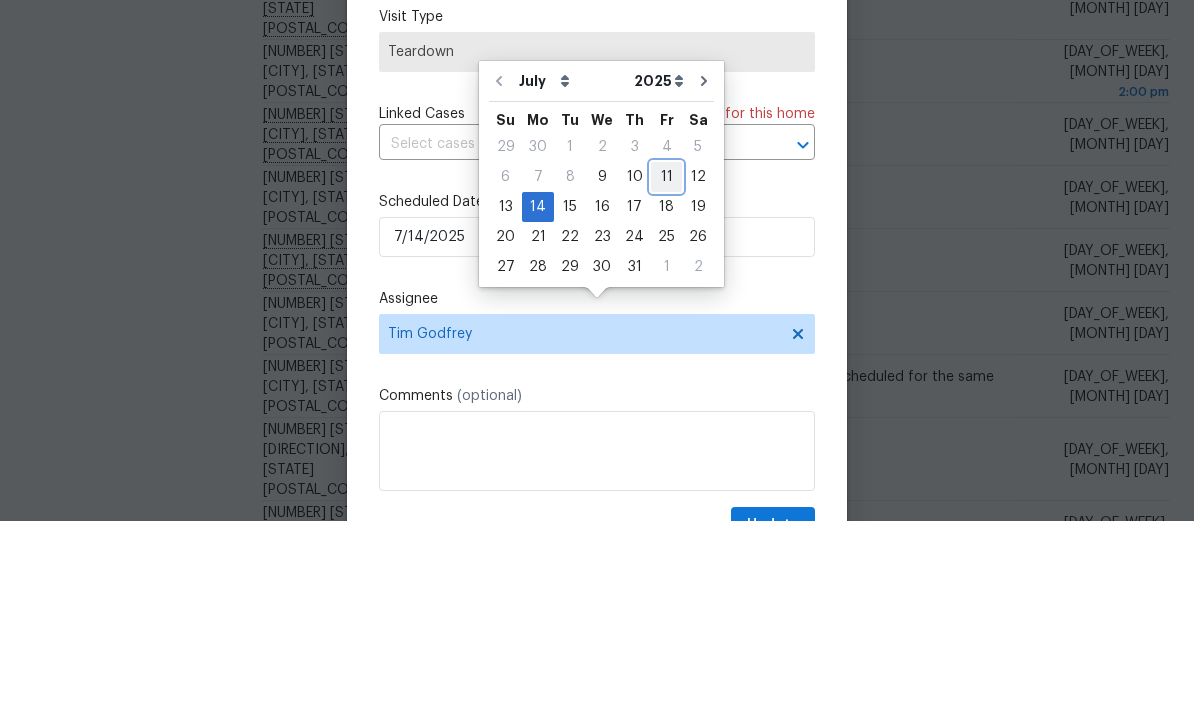 click on "11" at bounding box center [666, 366] 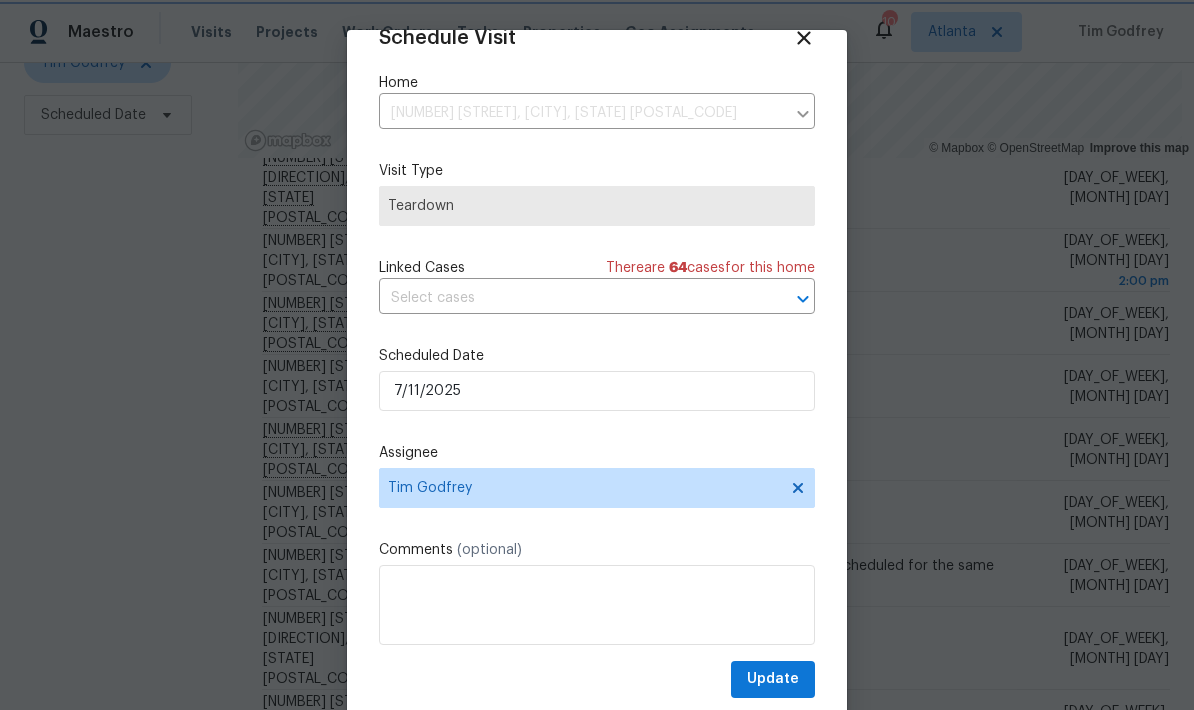 scroll, scrollTop: 39, scrollLeft: 0, axis: vertical 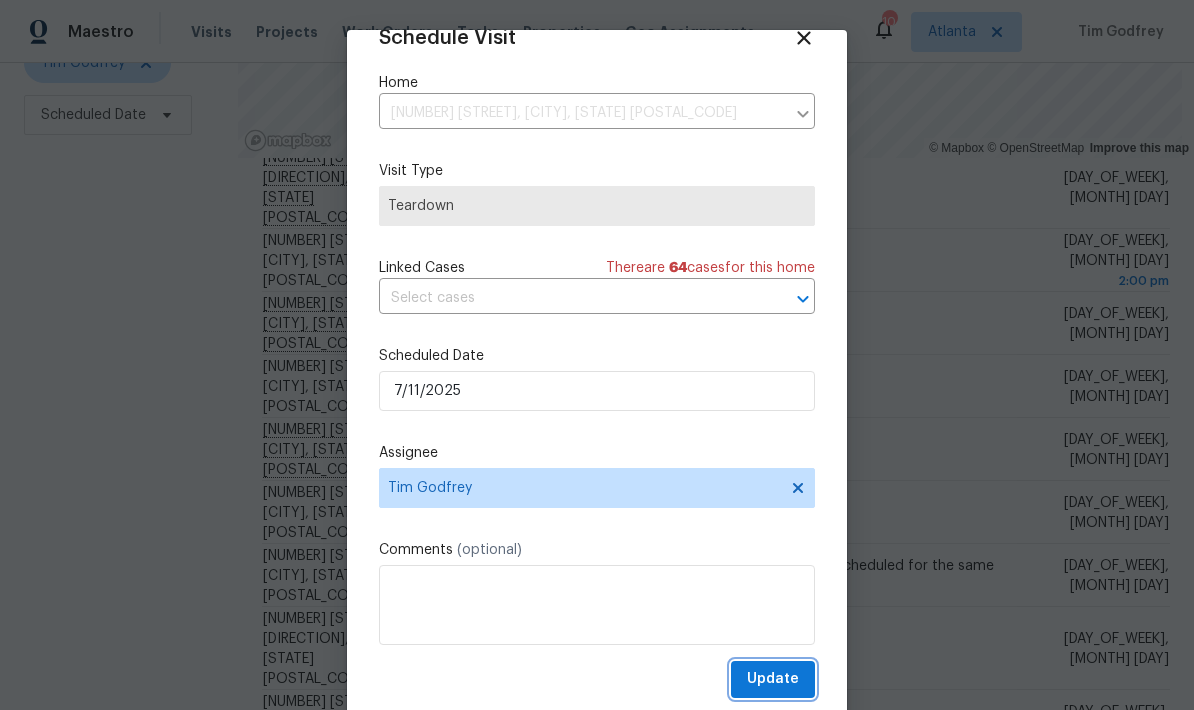 click on "Update" at bounding box center [773, 679] 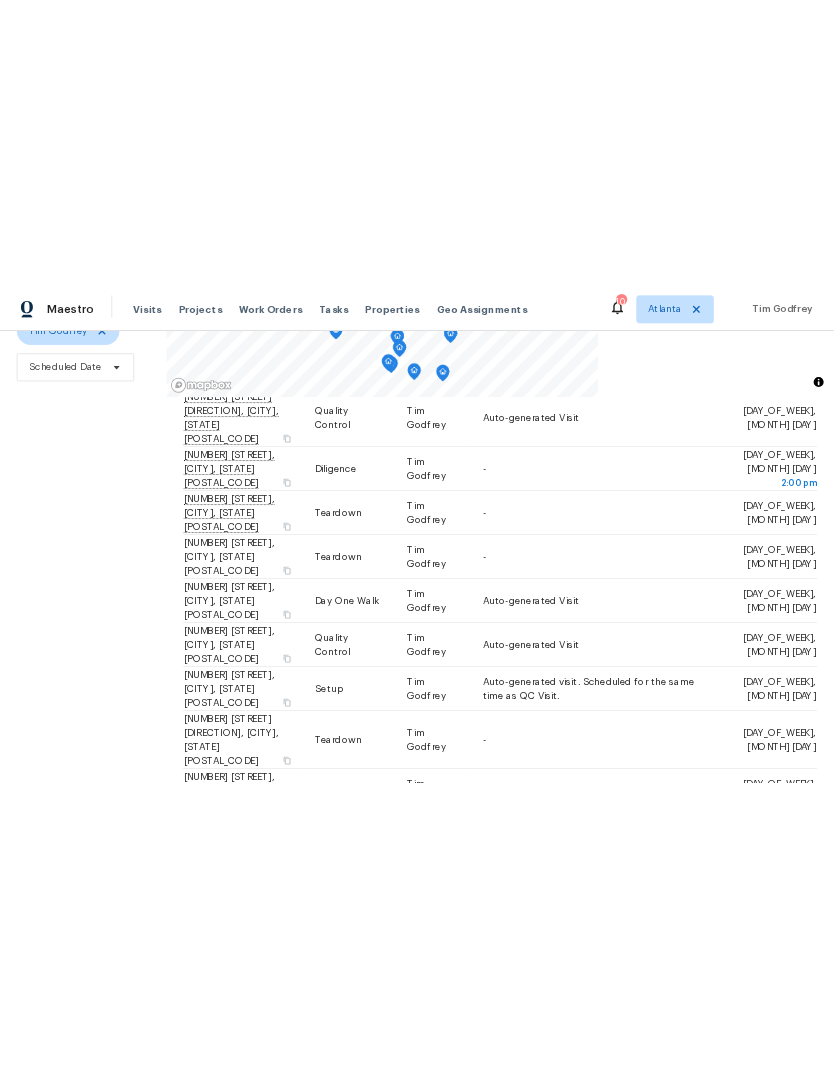 scroll, scrollTop: 0, scrollLeft: 0, axis: both 